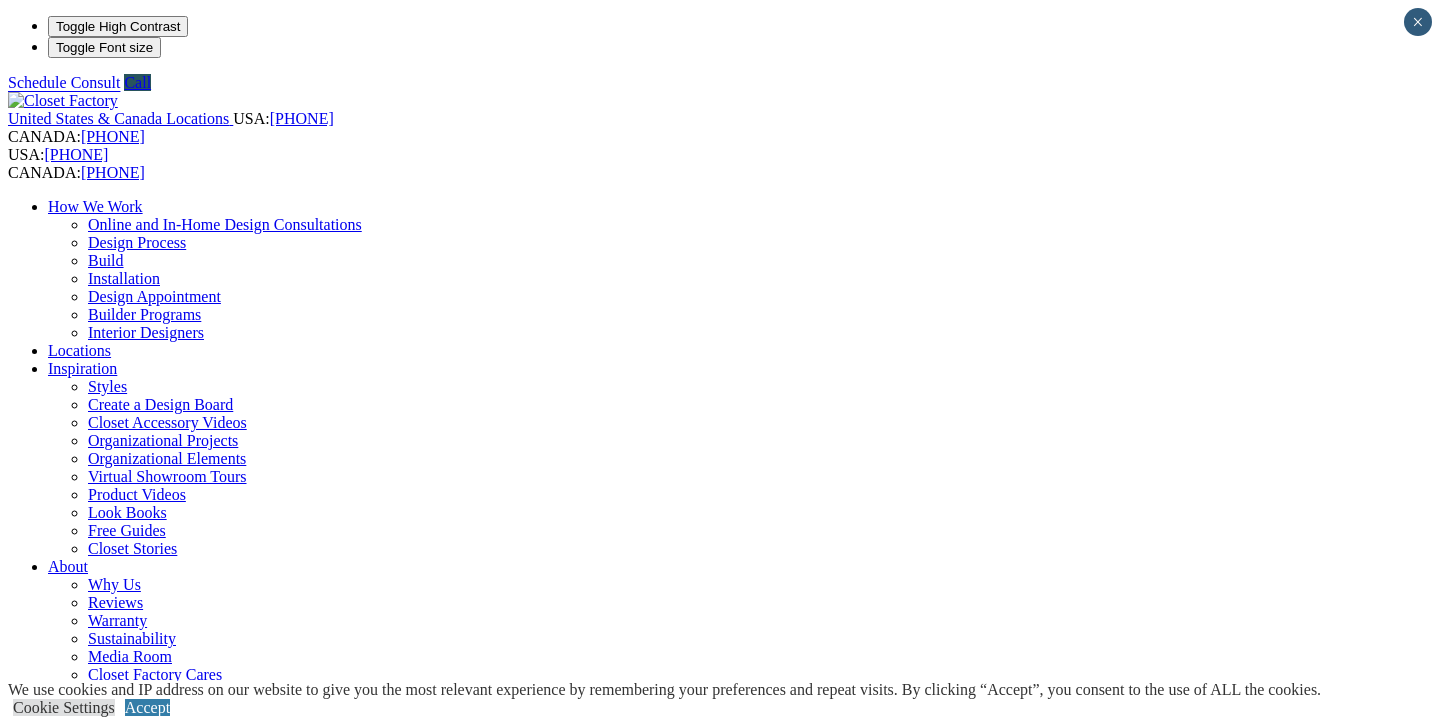 scroll, scrollTop: 0, scrollLeft: 0, axis: both 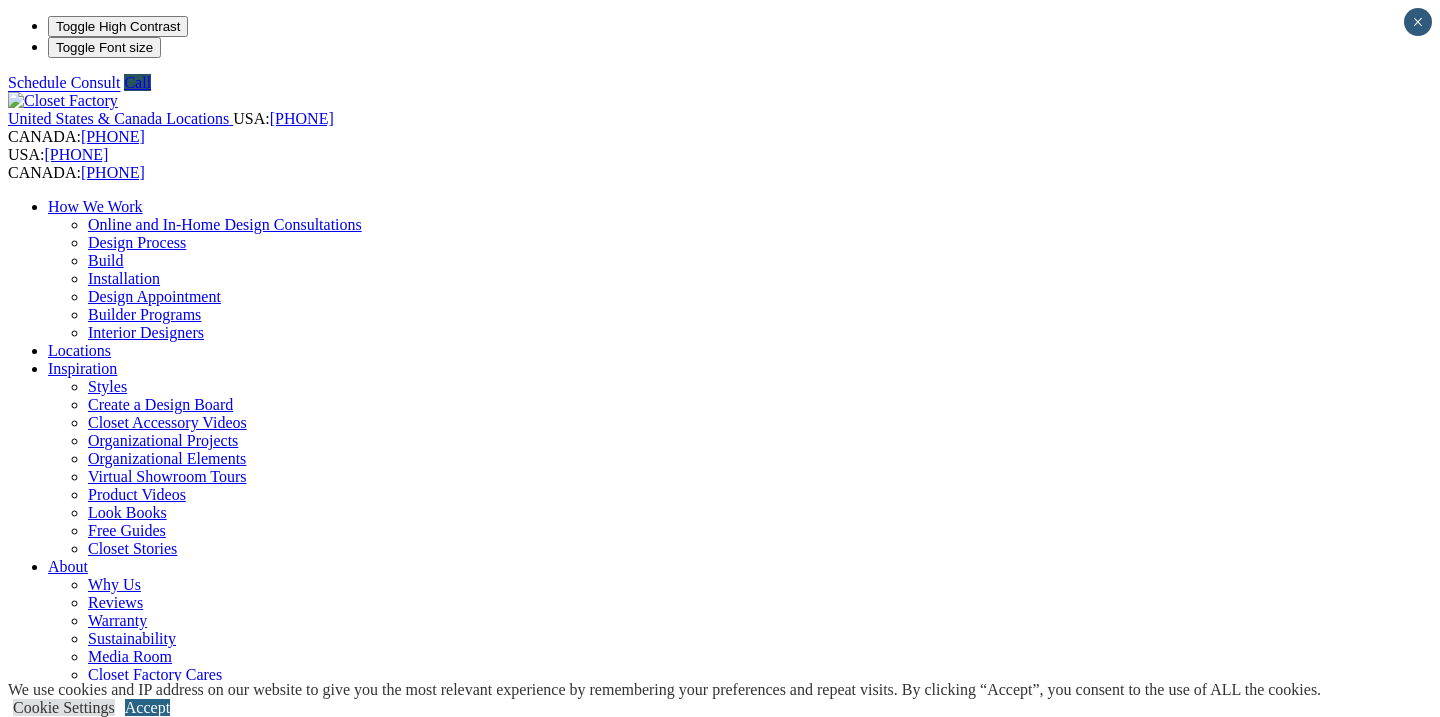 click on "Accept" at bounding box center [147, 707] 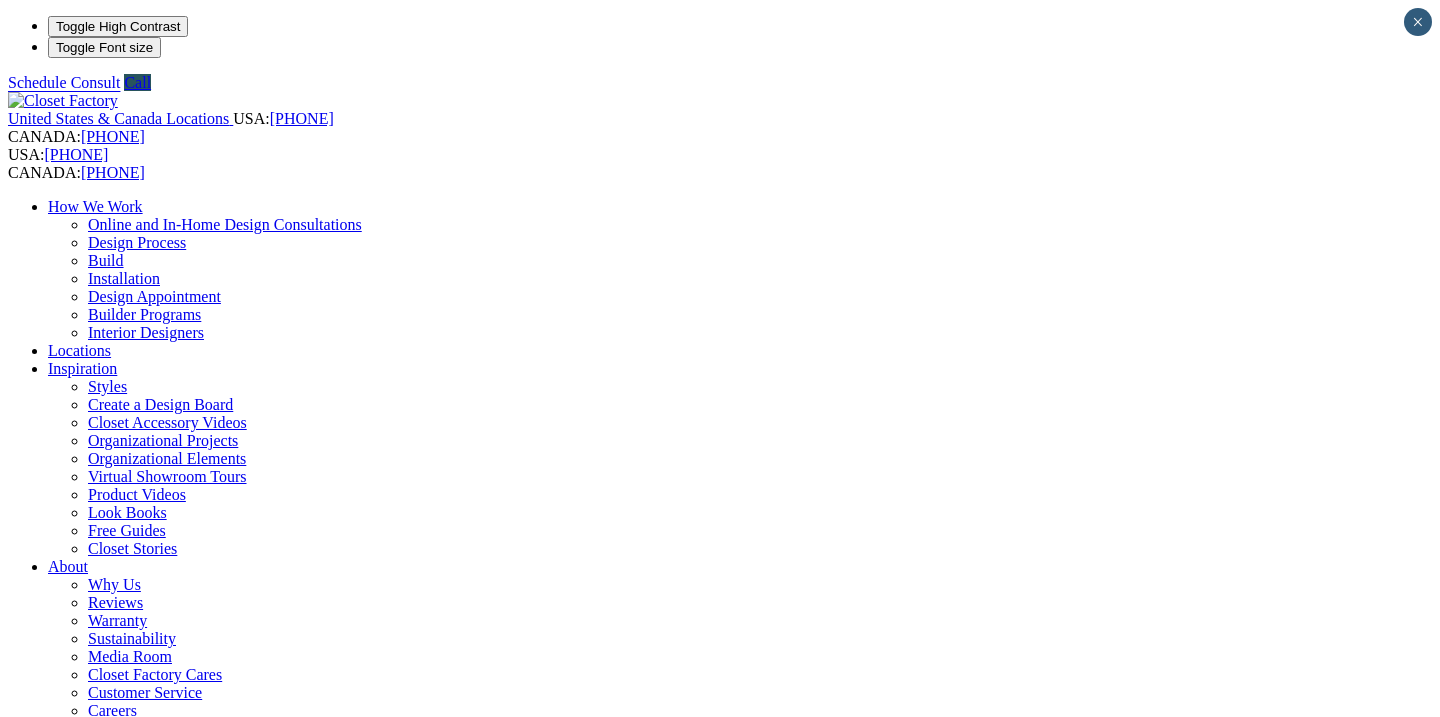 click on "Product Videos" at bounding box center [137, 494] 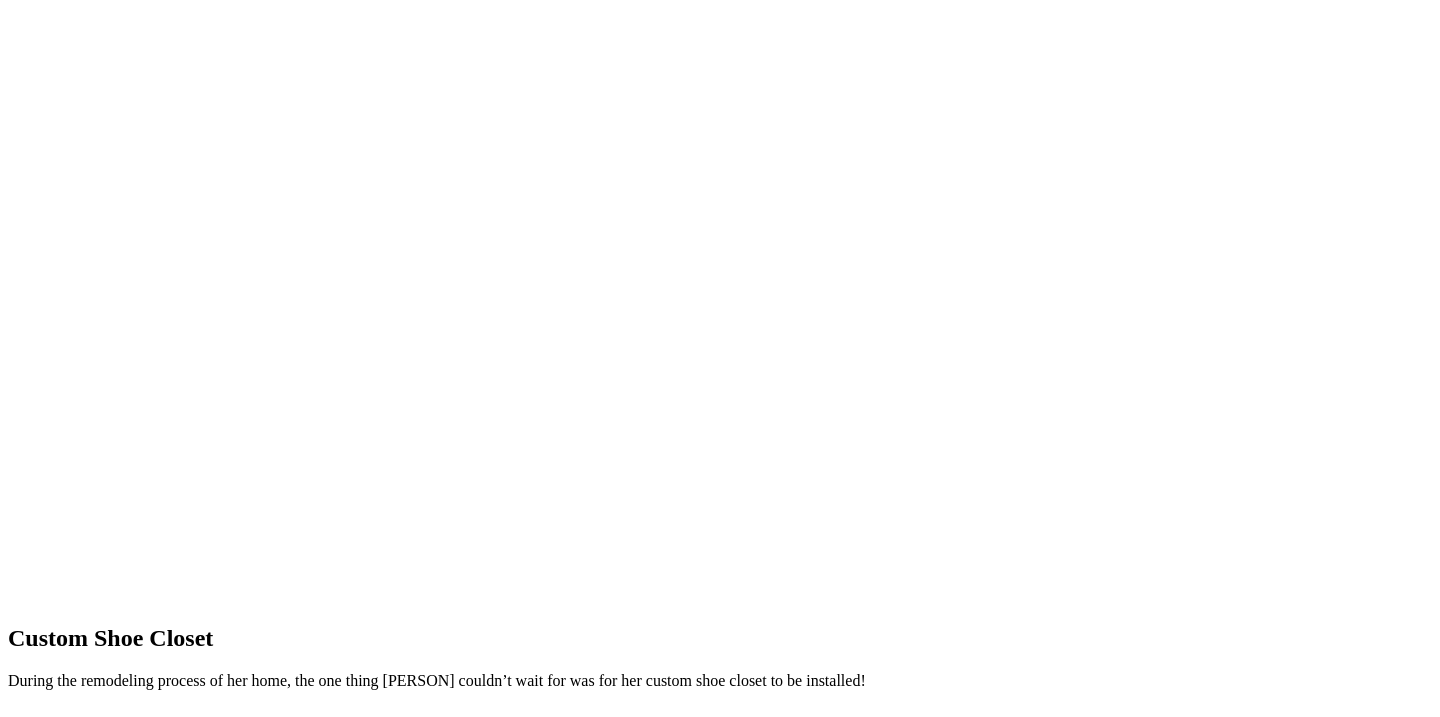 scroll, scrollTop: 2011, scrollLeft: 0, axis: vertical 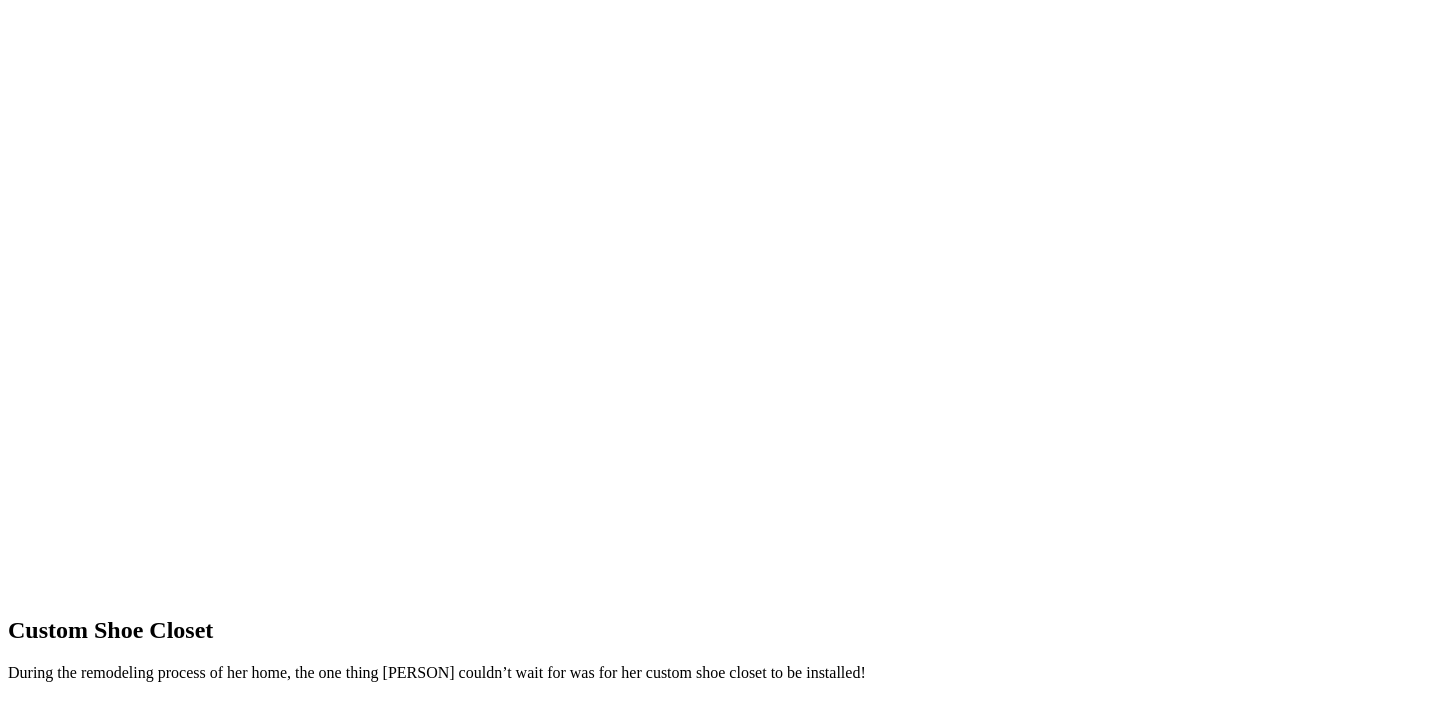 click on "2" at bounding box center (92, 3710) 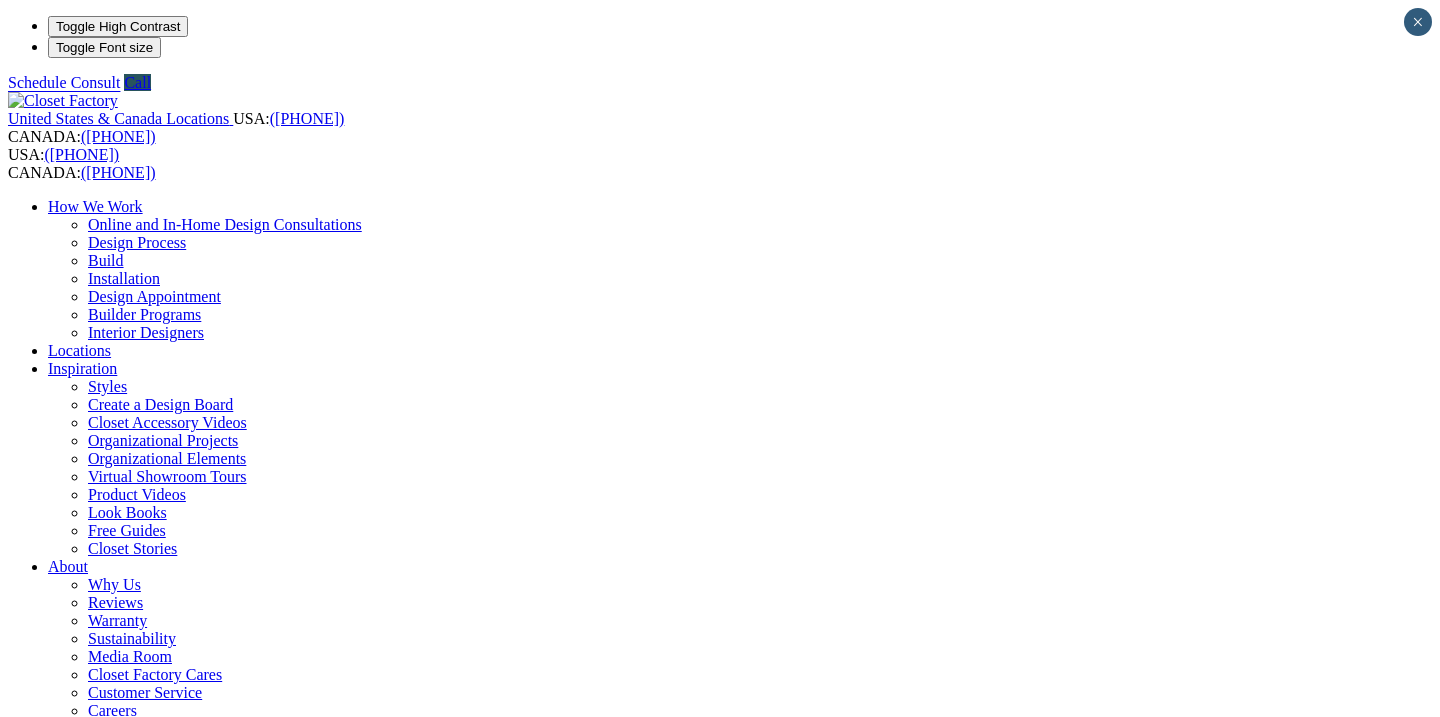scroll, scrollTop: 0, scrollLeft: 0, axis: both 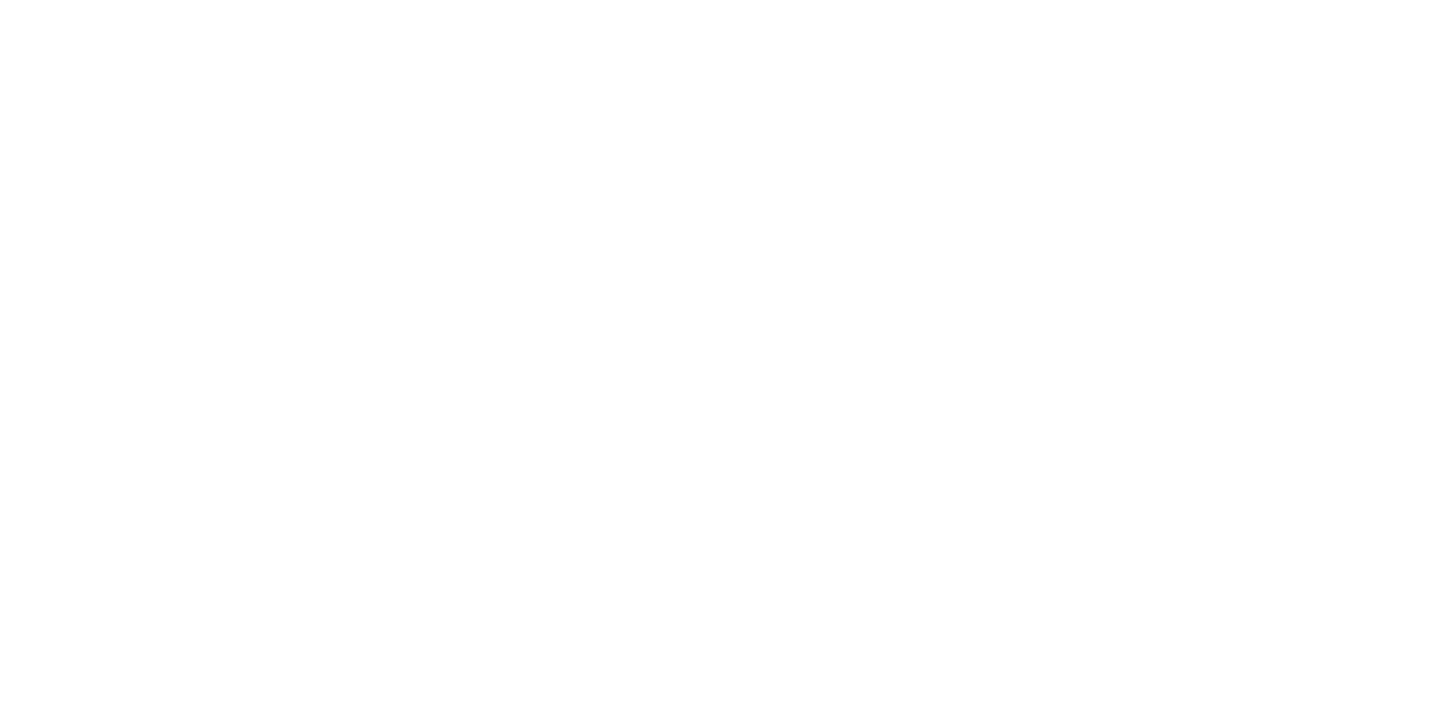 click on "3" at bounding box center (108, 3559) 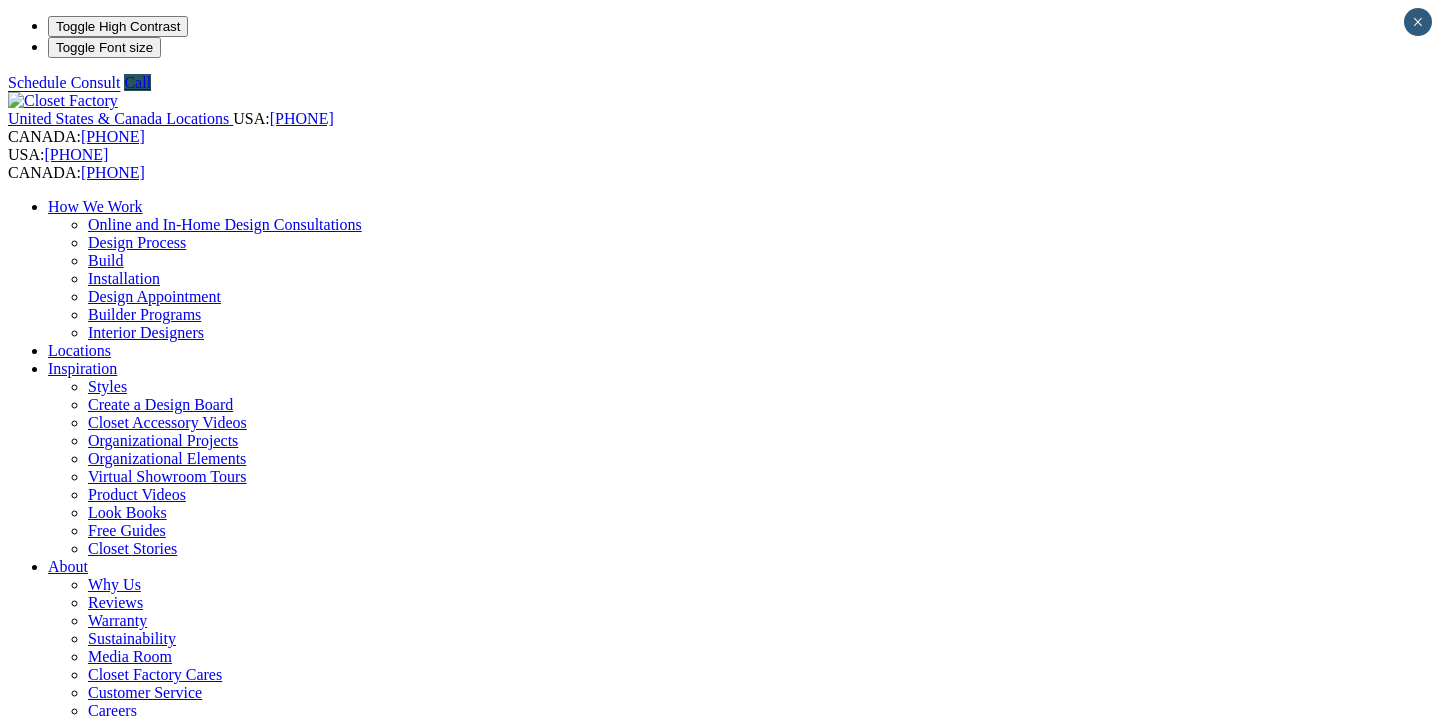 scroll, scrollTop: 0, scrollLeft: 0, axis: both 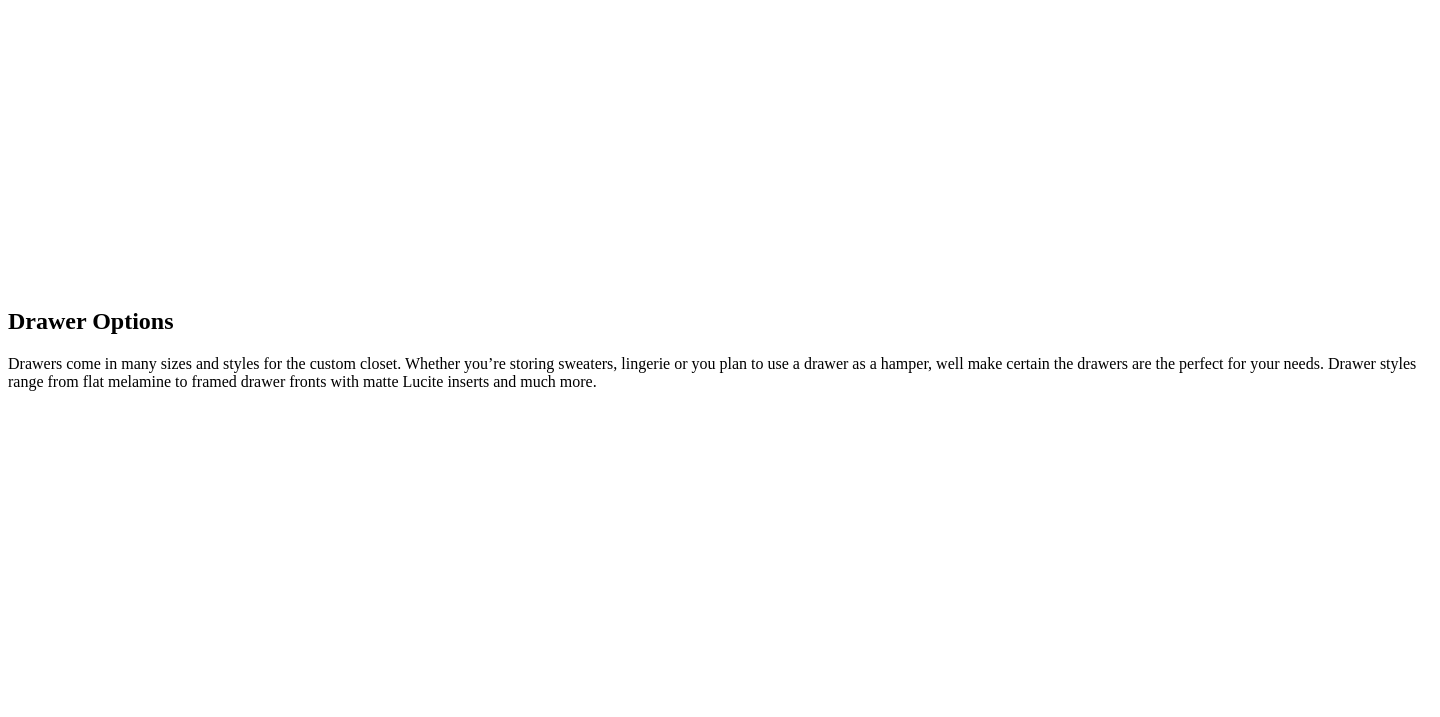 click on "Garage" at bounding box center [71, 3994] 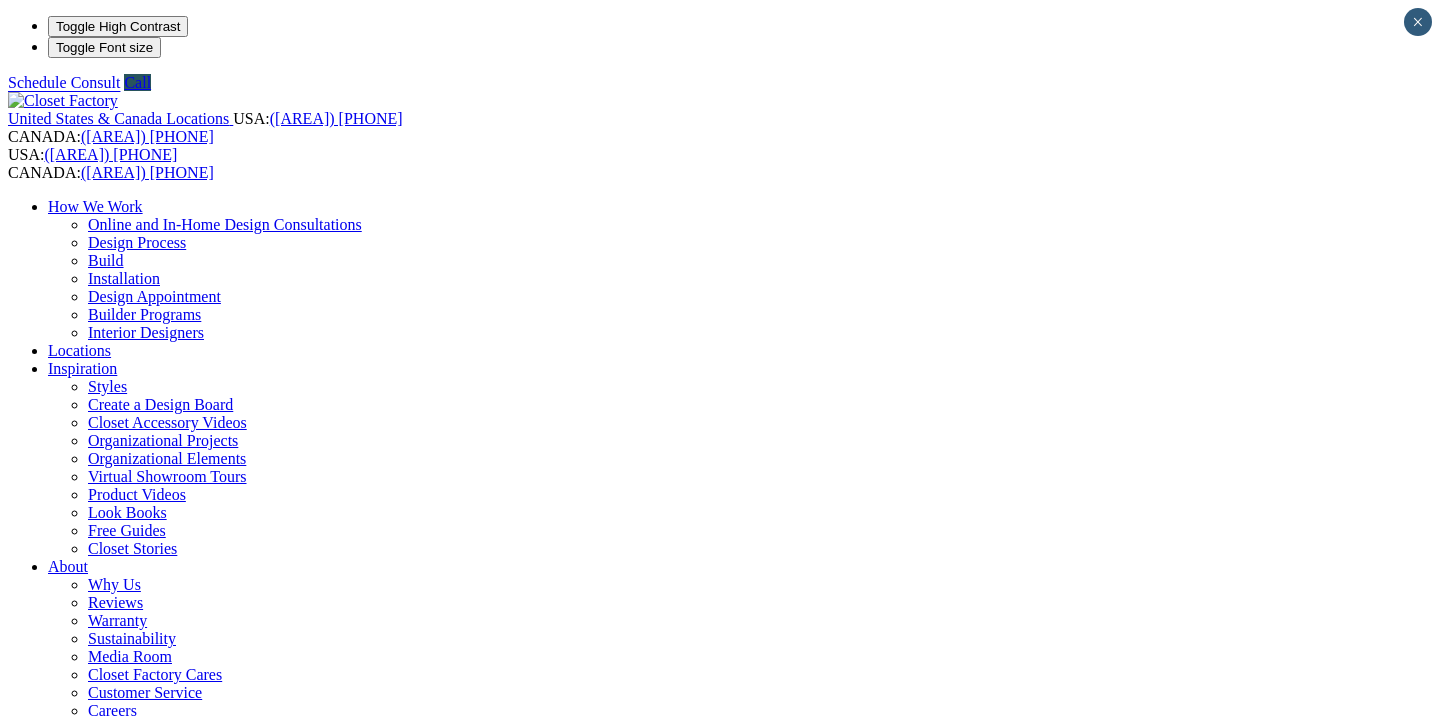 scroll, scrollTop: 0, scrollLeft: 0, axis: both 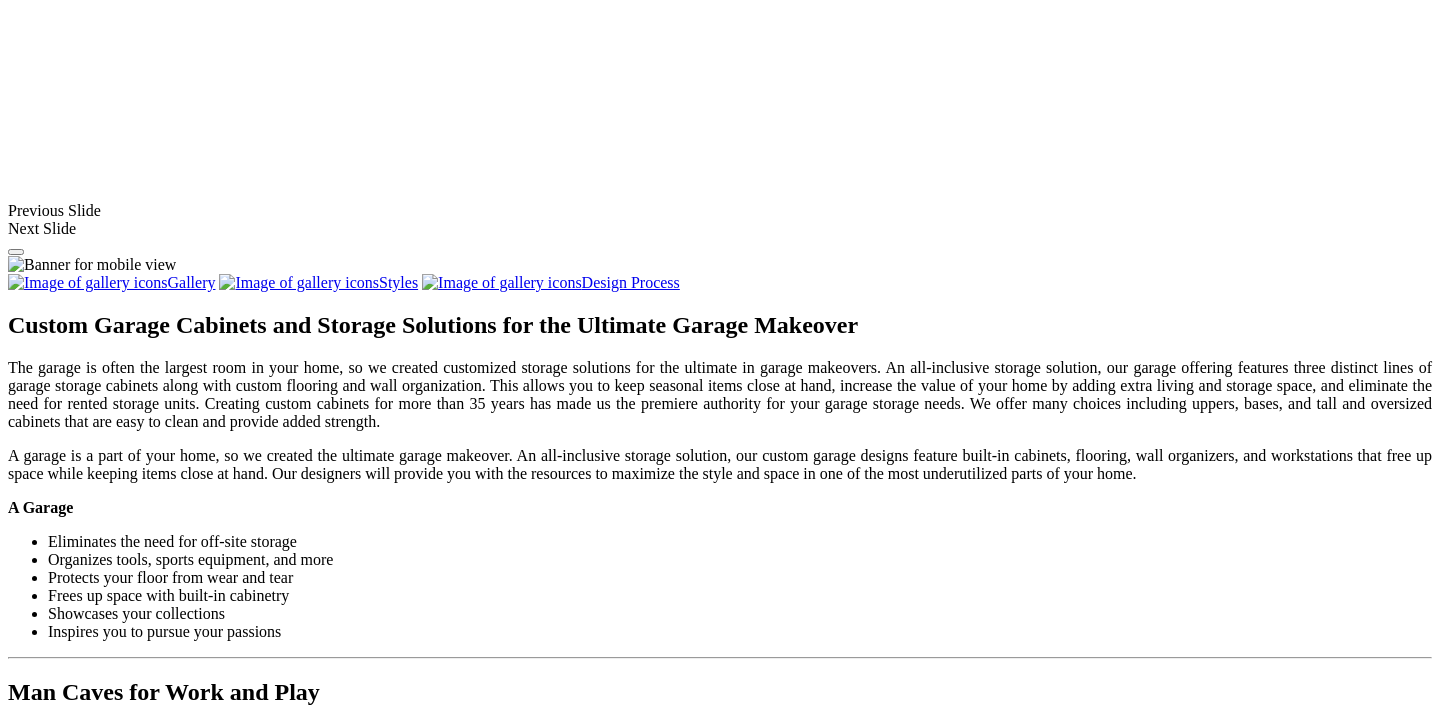 click at bounding box center [121, 1507] 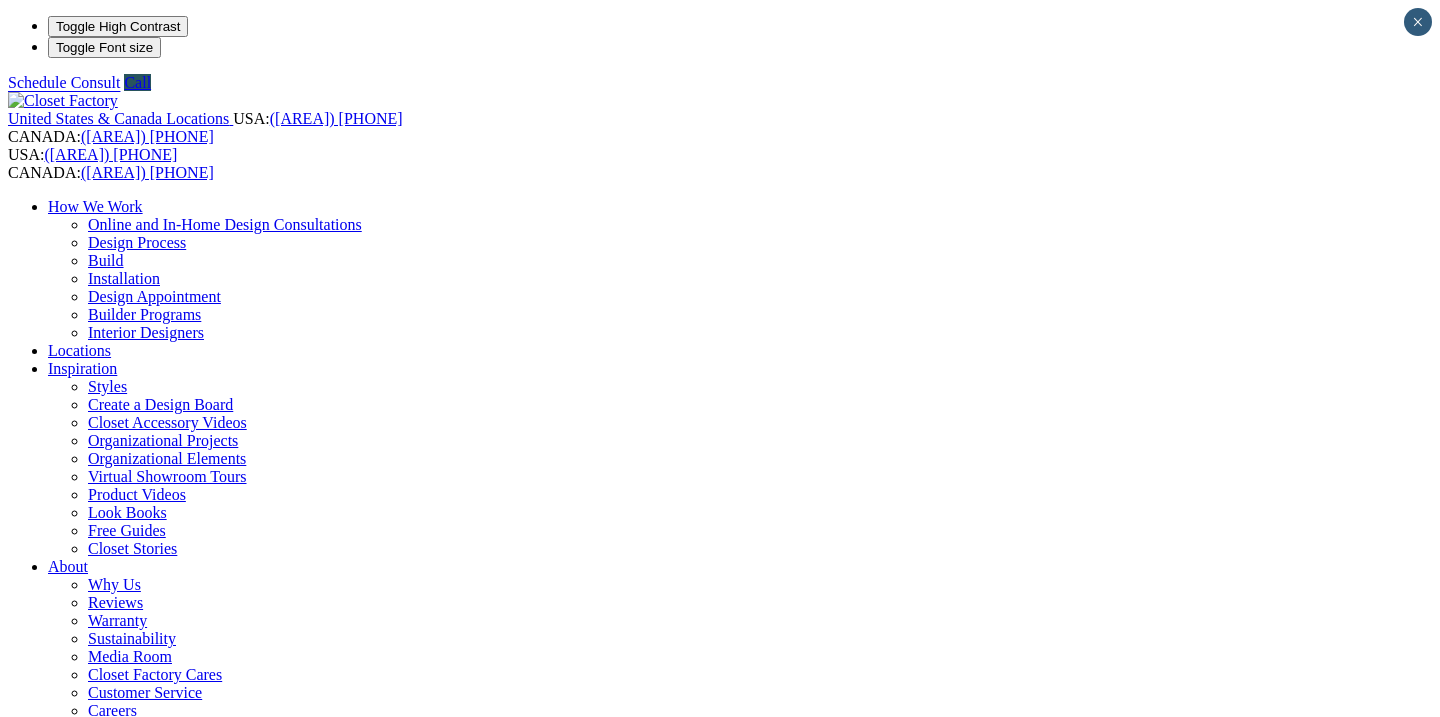 scroll, scrollTop: 0, scrollLeft: 0, axis: both 